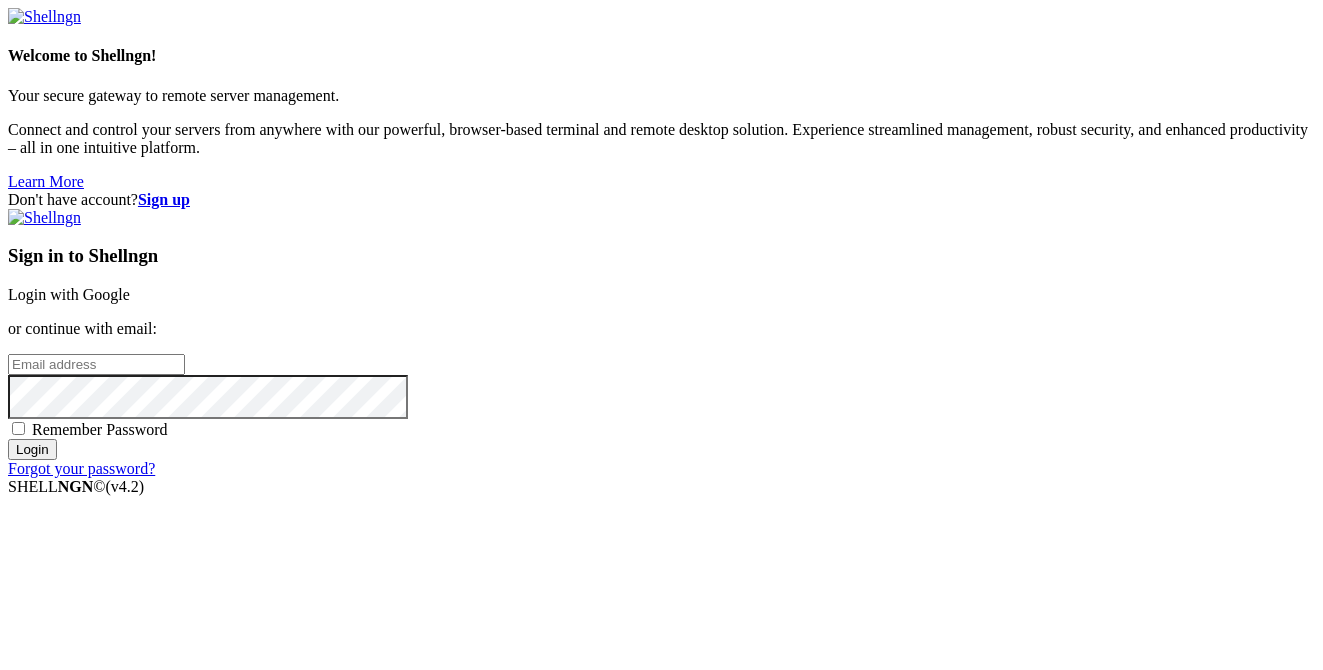 scroll, scrollTop: 0, scrollLeft: 0, axis: both 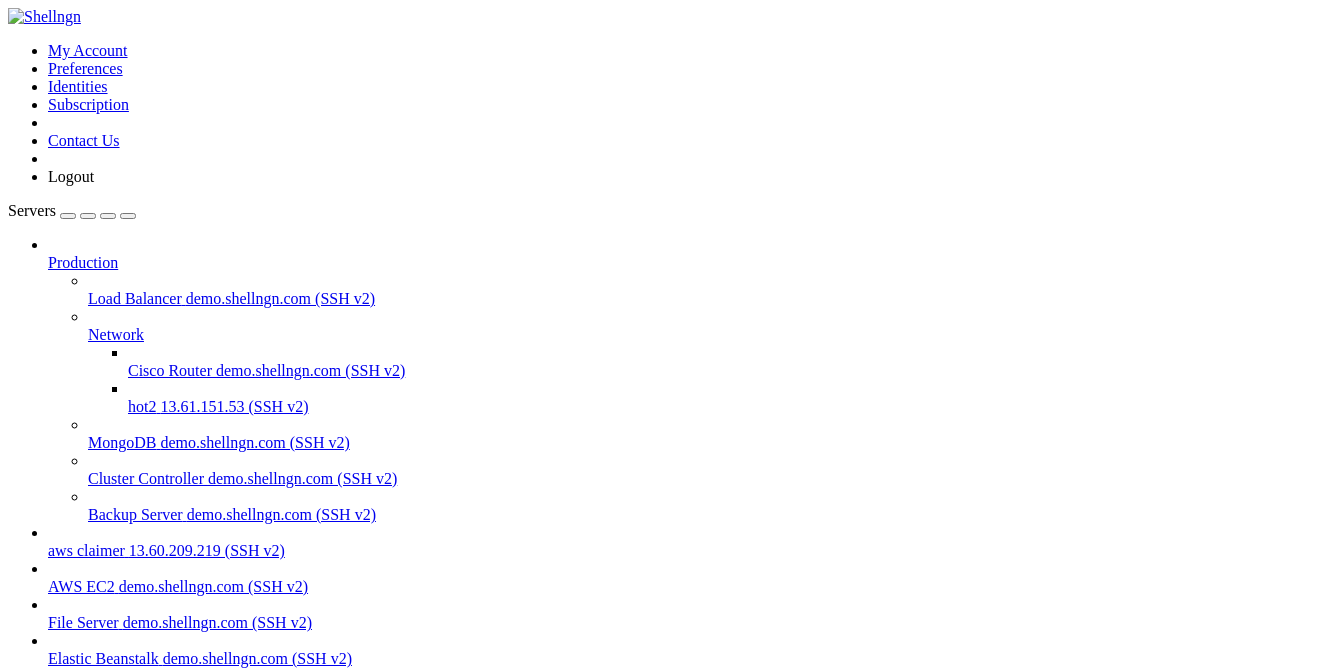 click on "13.61.151.53 (SSH v2)" at bounding box center (234, 406) 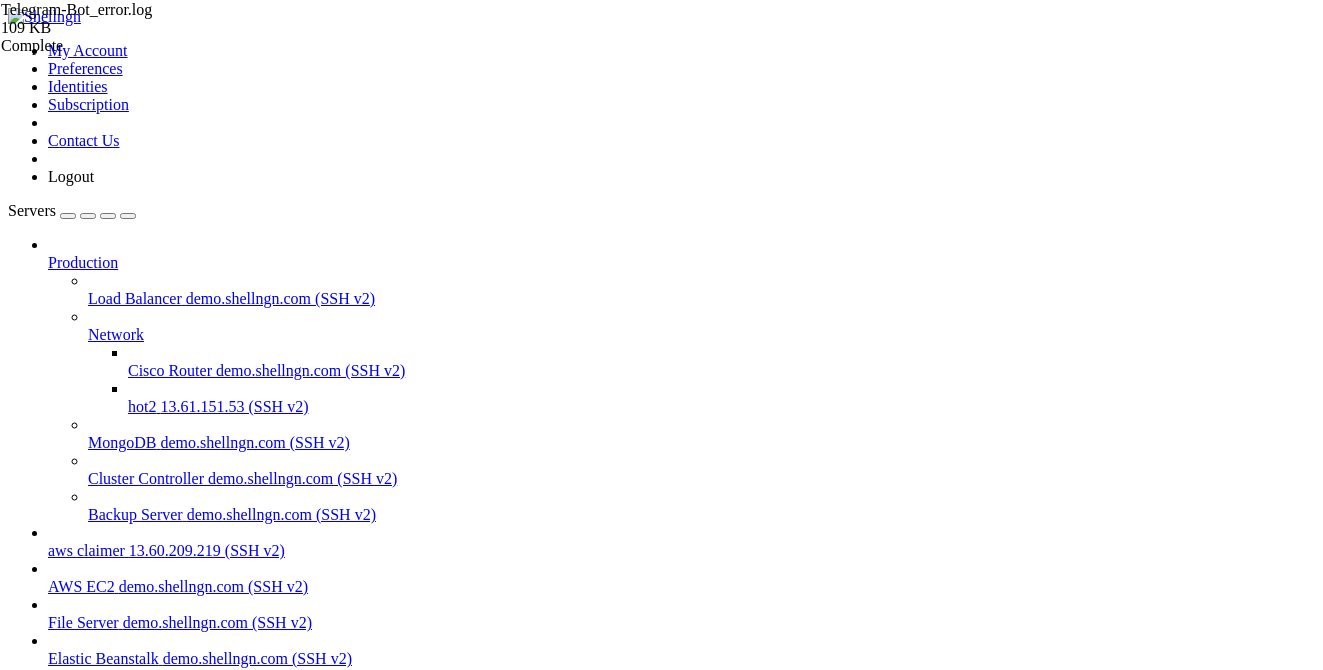 click on "Complete" at bounding box center (101, 46) 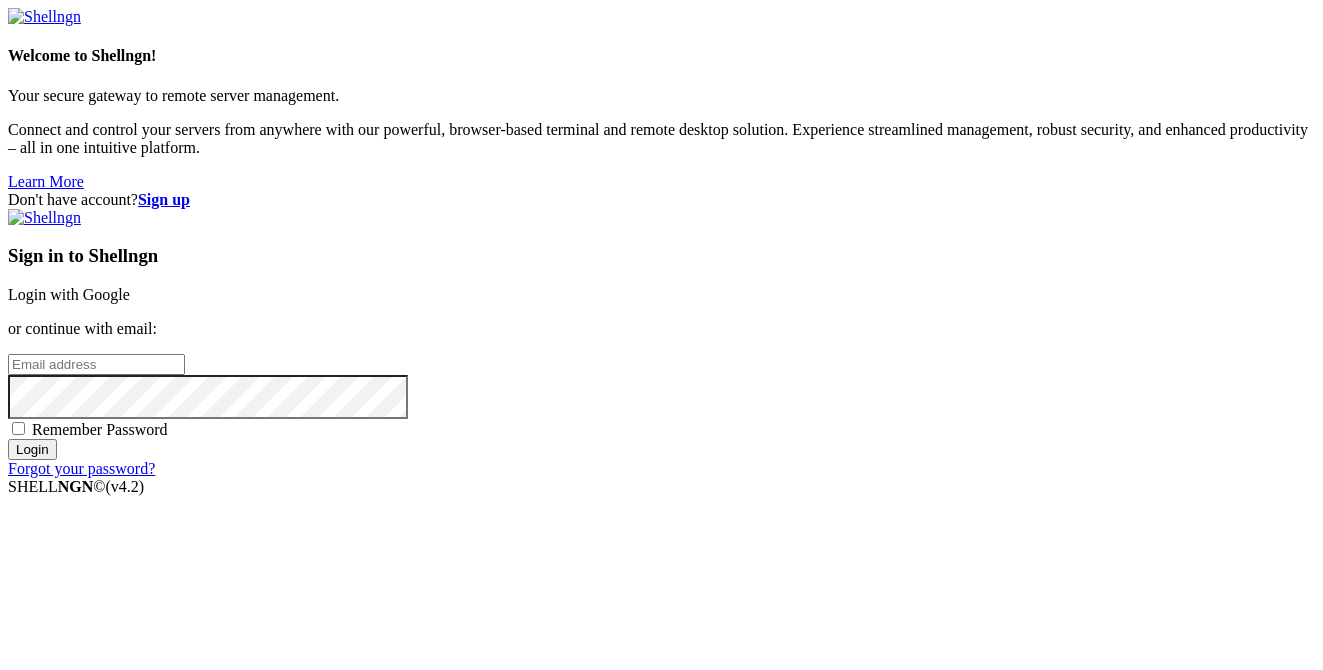 click on "Login with Google" at bounding box center [69, 294] 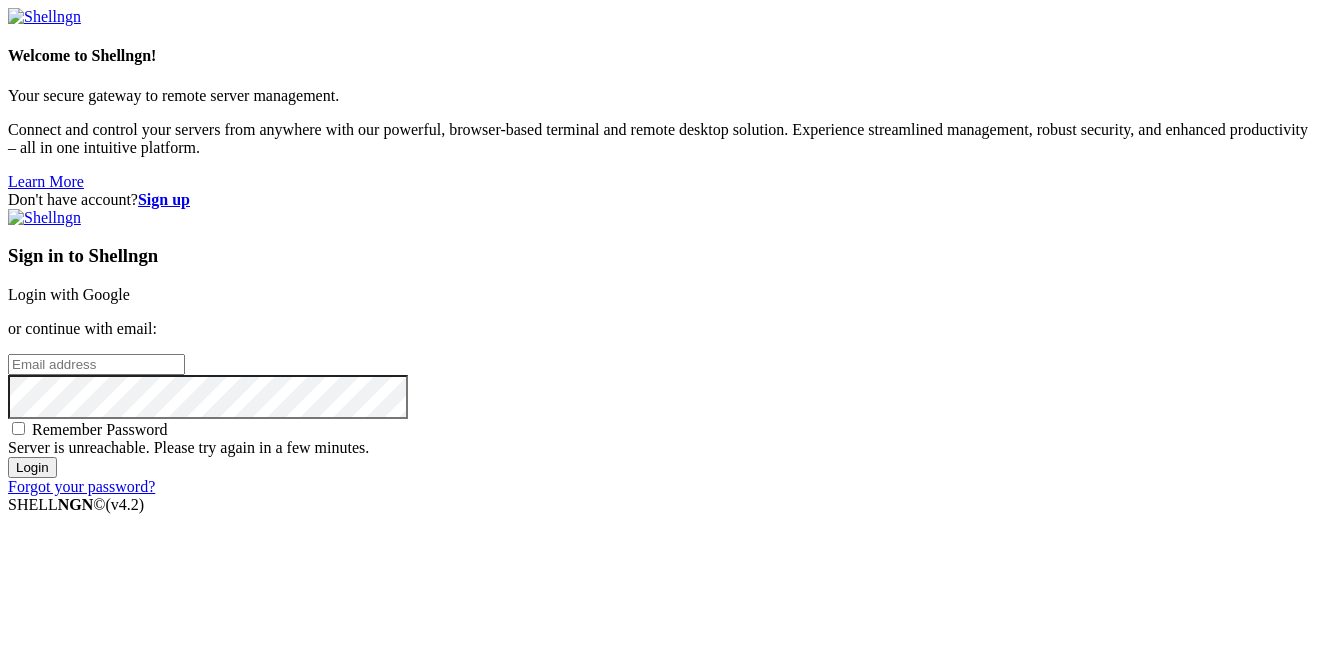 click on "Login with Google" at bounding box center [69, 294] 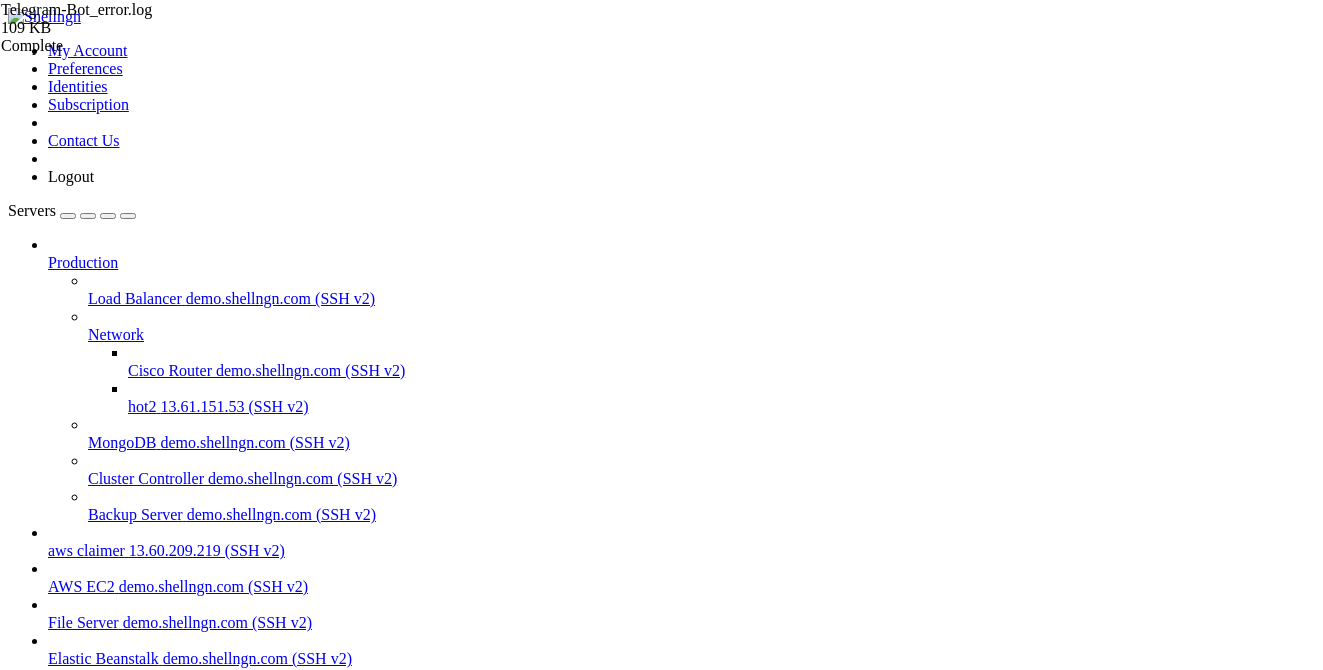 scroll, scrollTop: 0, scrollLeft: 0, axis: both 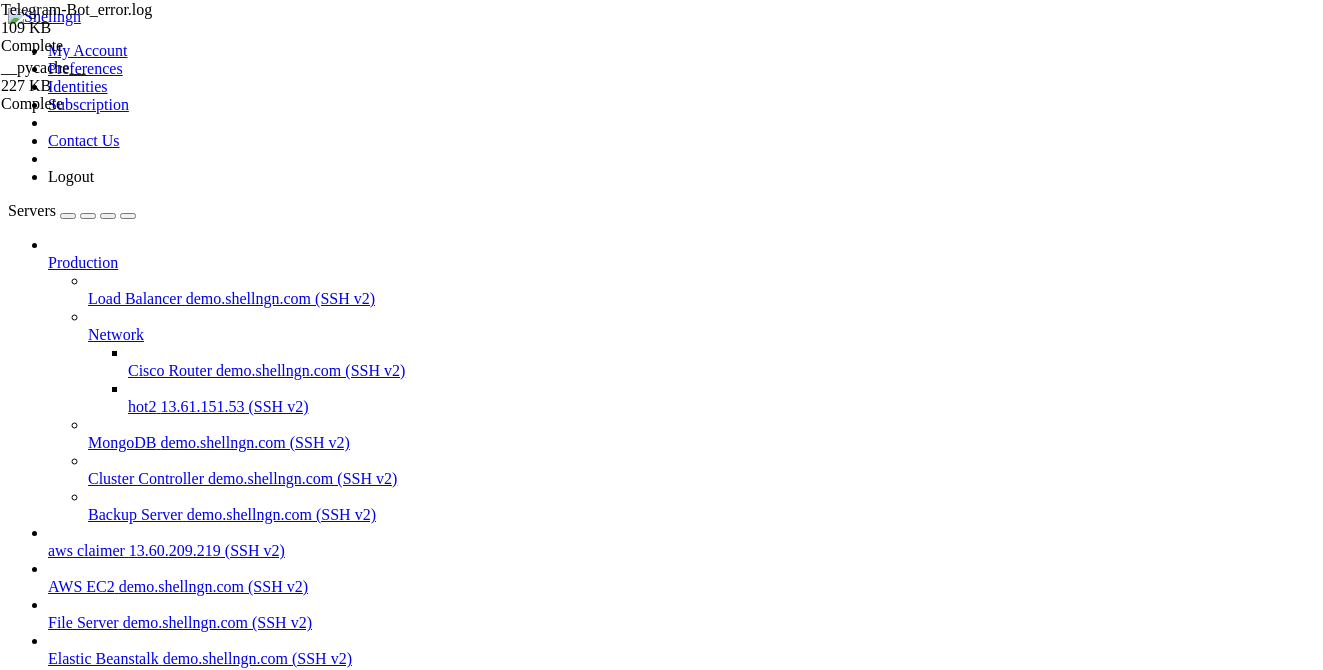 click at bounding box center (698, 1311) 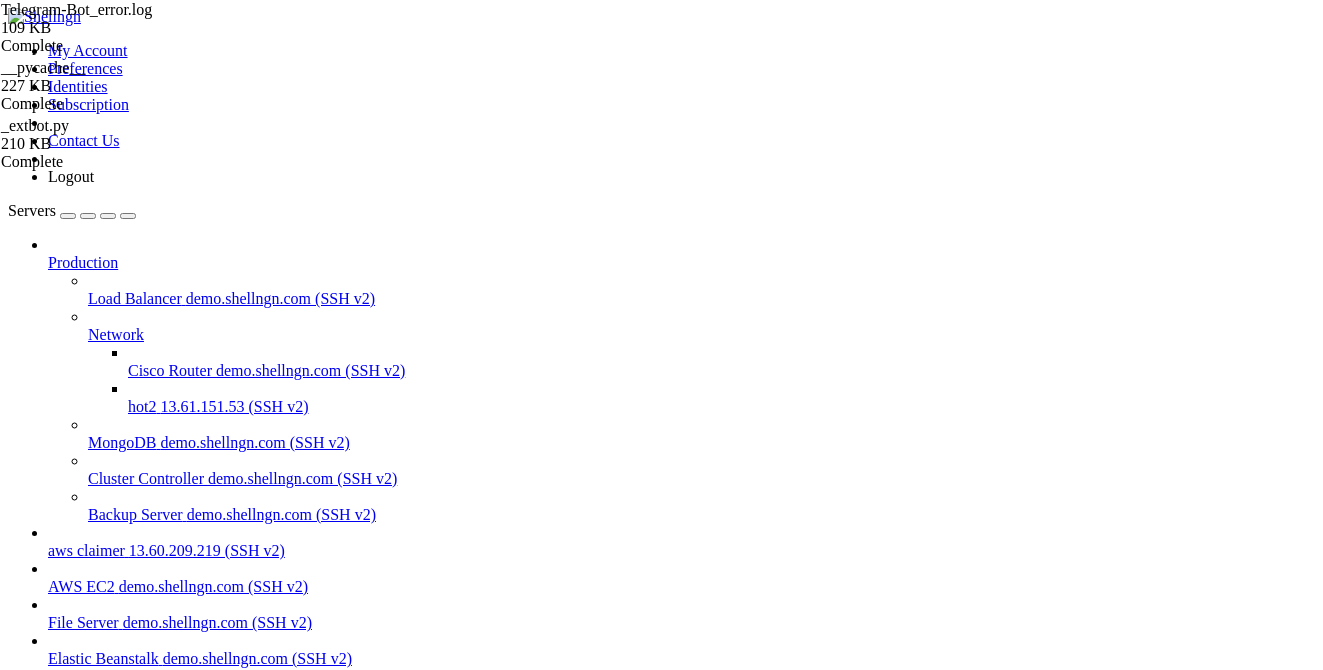 scroll, scrollTop: 152, scrollLeft: 0, axis: vertical 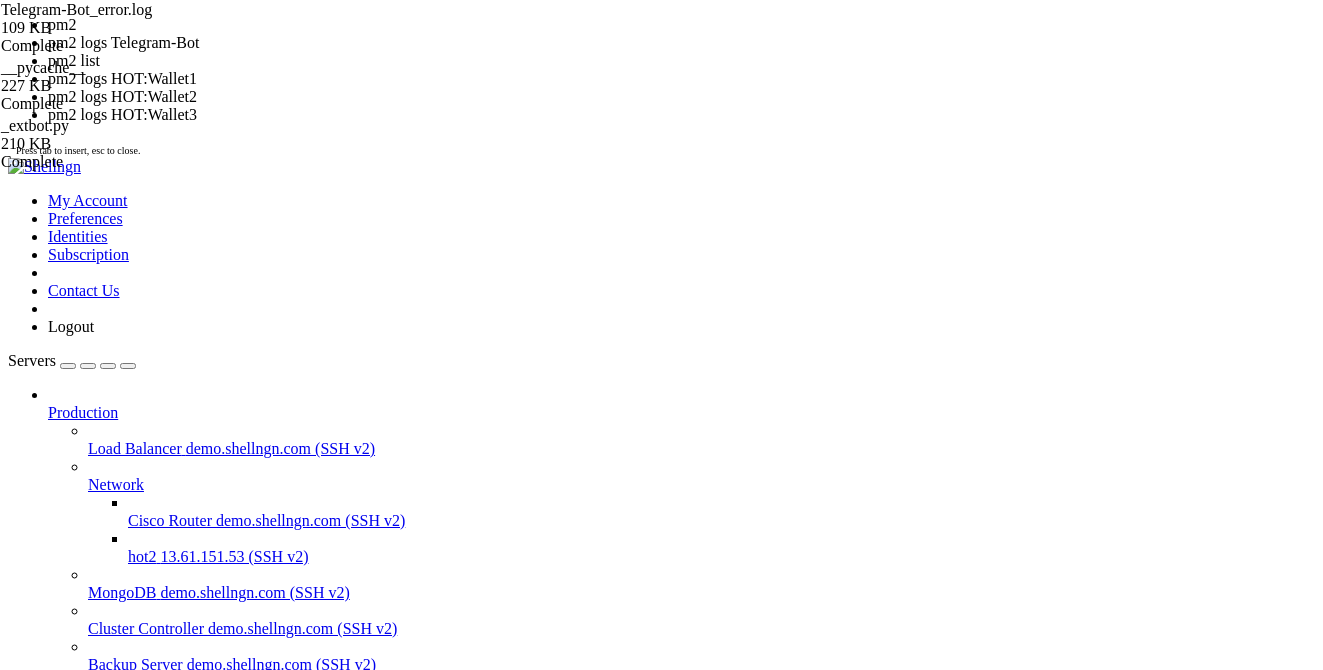 click on "hot2" at bounding box center (62, 984) 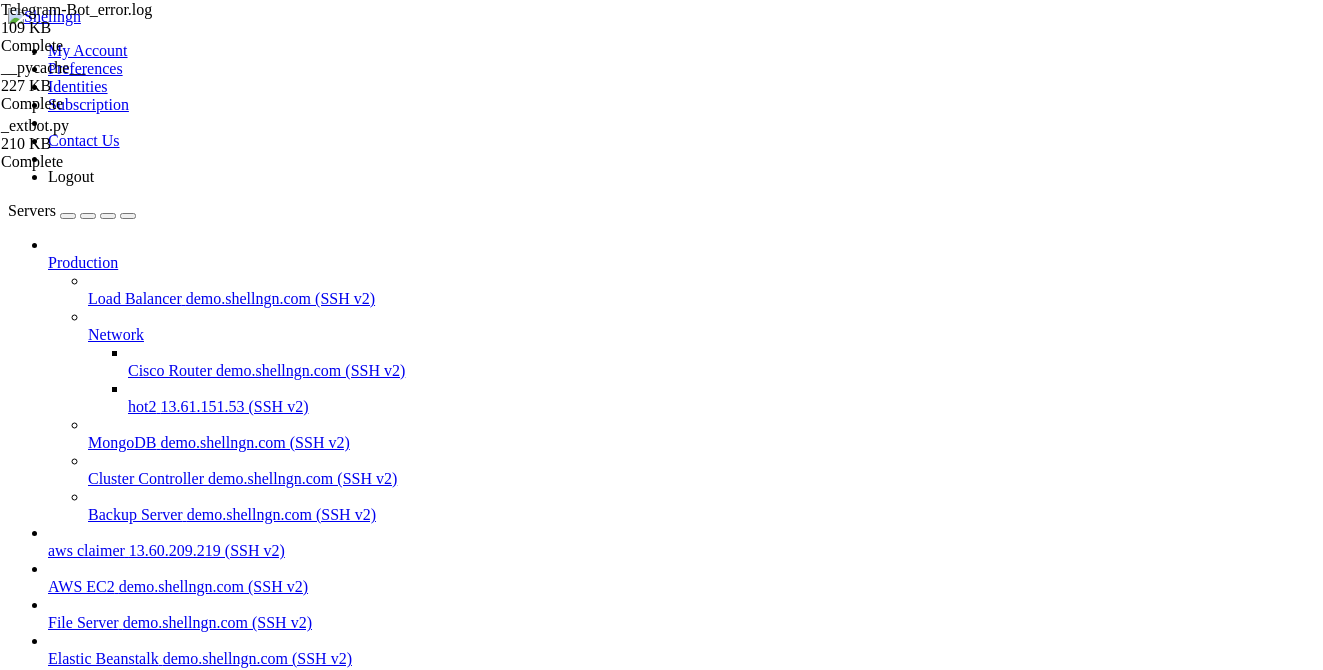 scroll, scrollTop: 969, scrollLeft: 0, axis: vertical 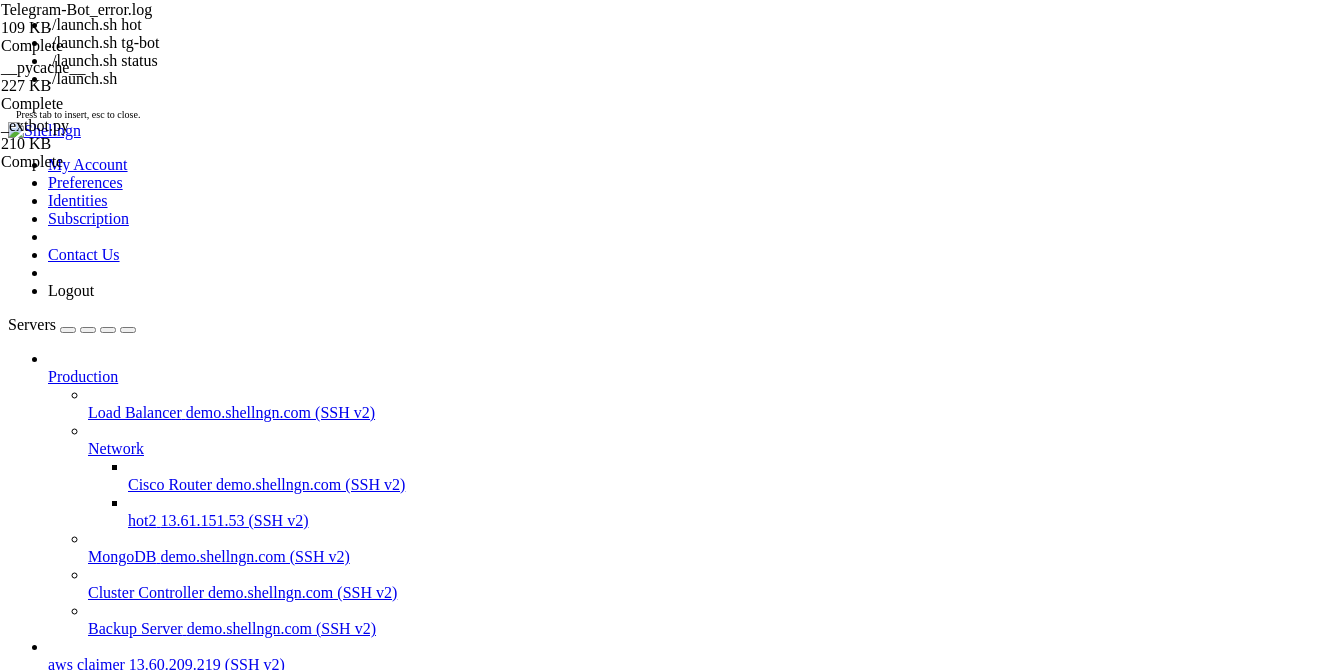 click on "pm2 examples               display pm2 usage examples pm2  -h           help on a specific command Access pm2 files in ~/.pm2 ubuntu@ip-172-31-27-142 : ~ $ pm2 logs Telegram-Bot [TAILING] Tailing last 15 lines for [Telegram-Bot] process (change the value with --lines option) /home/ubuntu/HotWalletBot/Telegram-Bot_error.log last 15 lines: 2|Telegram |    File "/home/ubuntu/HotWalletBot/venv/lib/python3.12/site-packages/telegram/ext/_application.py", line 1014, in  _bootstrap_initialize 2|Telegram |      await network_retry_loop( 2|Telegram |    File "/home/ubuntu/HotWalletBot/venv/lib/python3.12/site-packages/telegram/ext/_utils/networkloop.py", line 11 5, in network_retry_loop 2|Telegram |      if not await do_action(): 2|Telegram |             ^^^^^^^^^^^^^^^^^ 2|Telegram |    File "/home/ubuntu/HotWalletBot/venv/lib/python3.12/site-packages/telegram/ext/_utils/networkloop.py", line 93 , in do_action 2|Telegram |      return await action_cb() 2|Telegram |             ^^^^^^^^^^^^^^^^^ 2|Telegram |" at bounding box center [669, 1666] 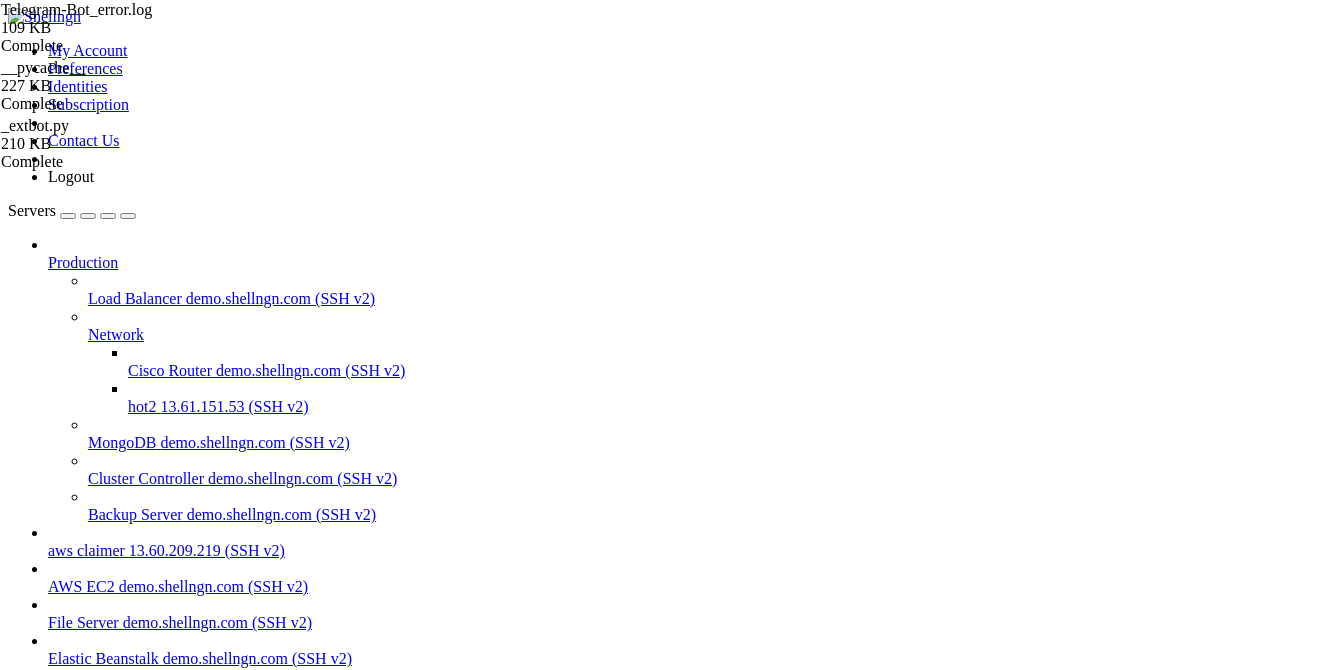 scroll, scrollTop: 1037, scrollLeft: 0, axis: vertical 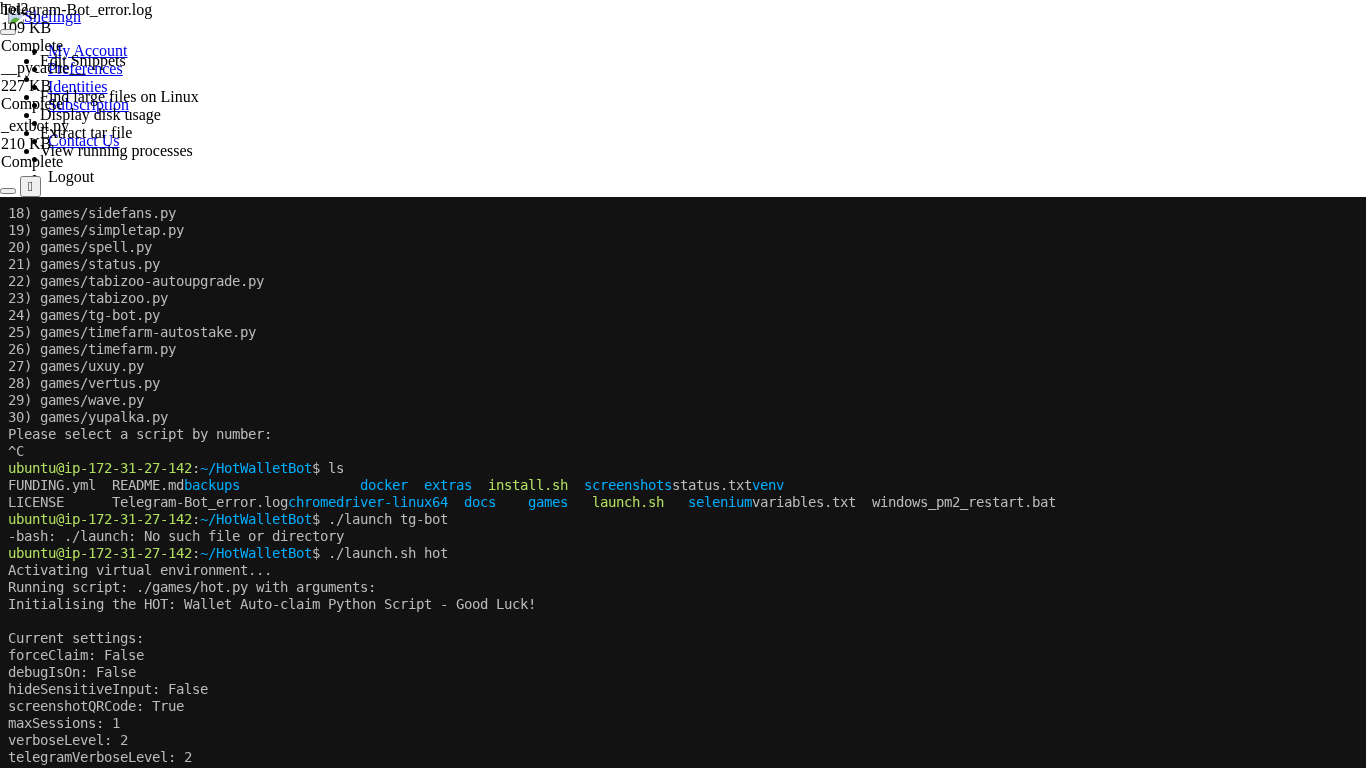 click on "30) games/yupalka.py" 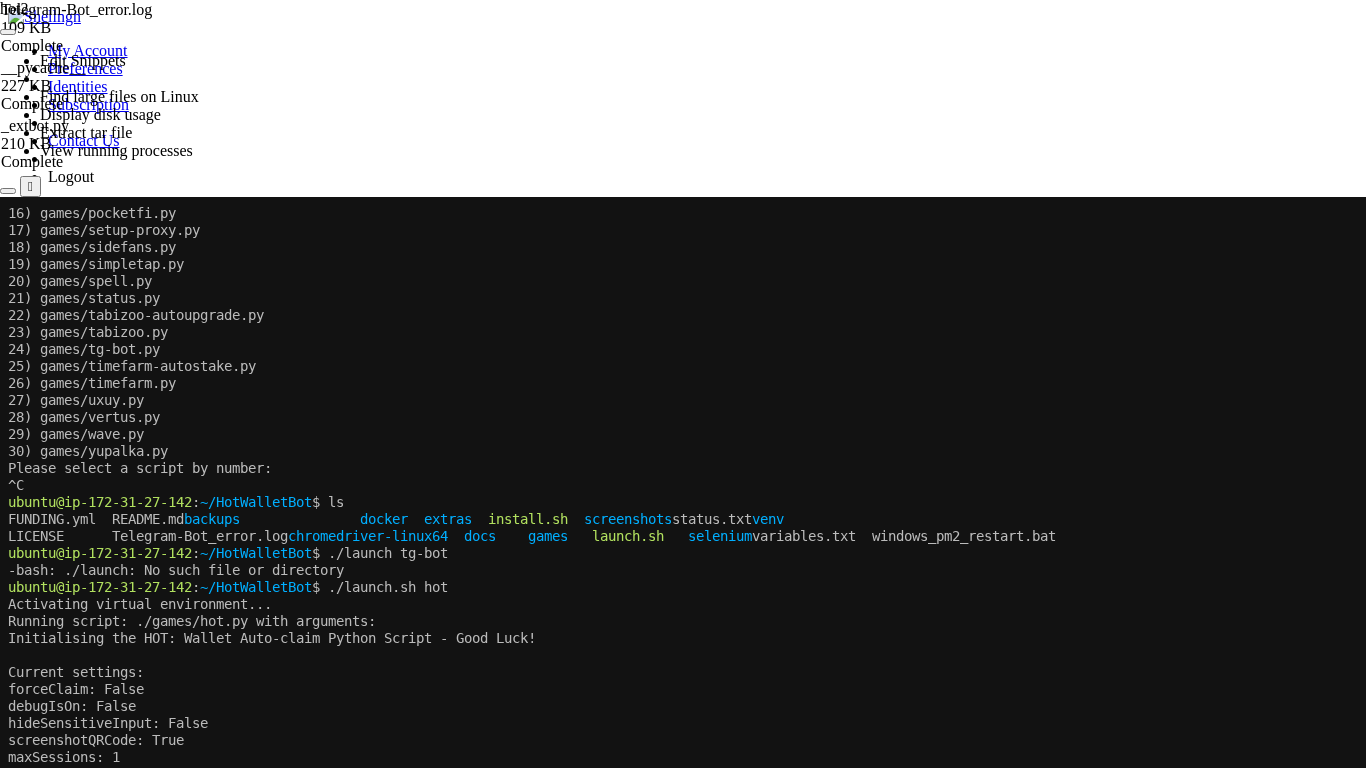 drag, startPoint x: 302, startPoint y: 497, endPoint x: 365, endPoint y: 345, distance: 164.53874 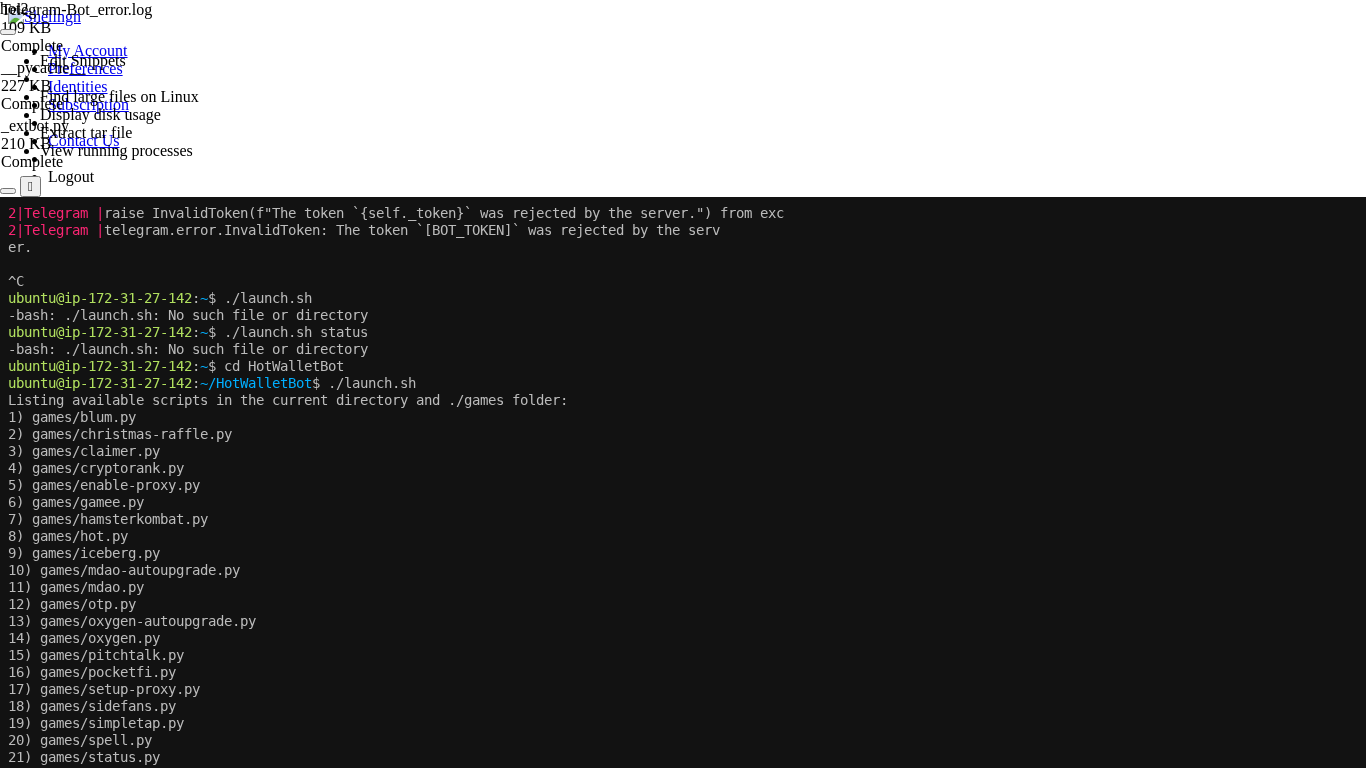 scroll, scrollTop: 1274, scrollLeft: 0, axis: vertical 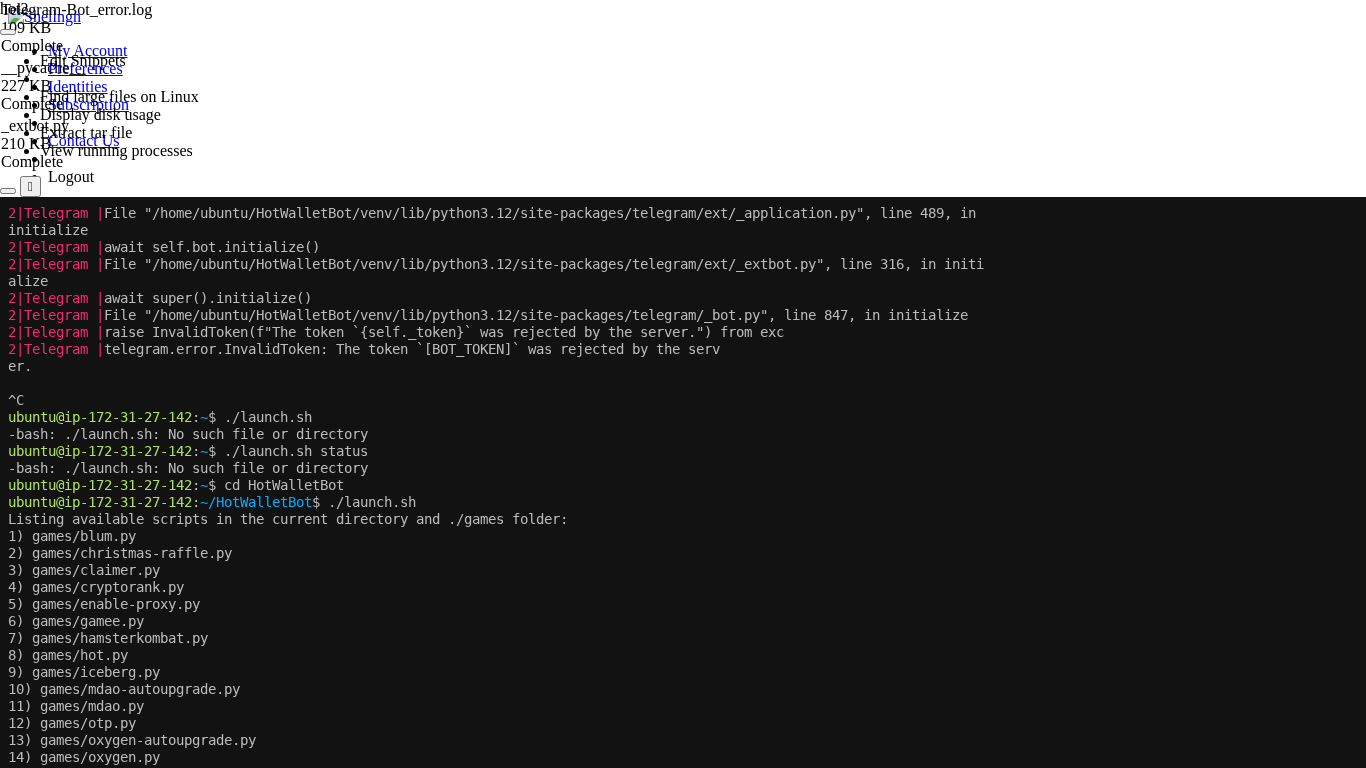 click on "2|Telegram |  telegram.error.InvalidToken: The token `[BOT_TOKEN]` was rejected by the serv" 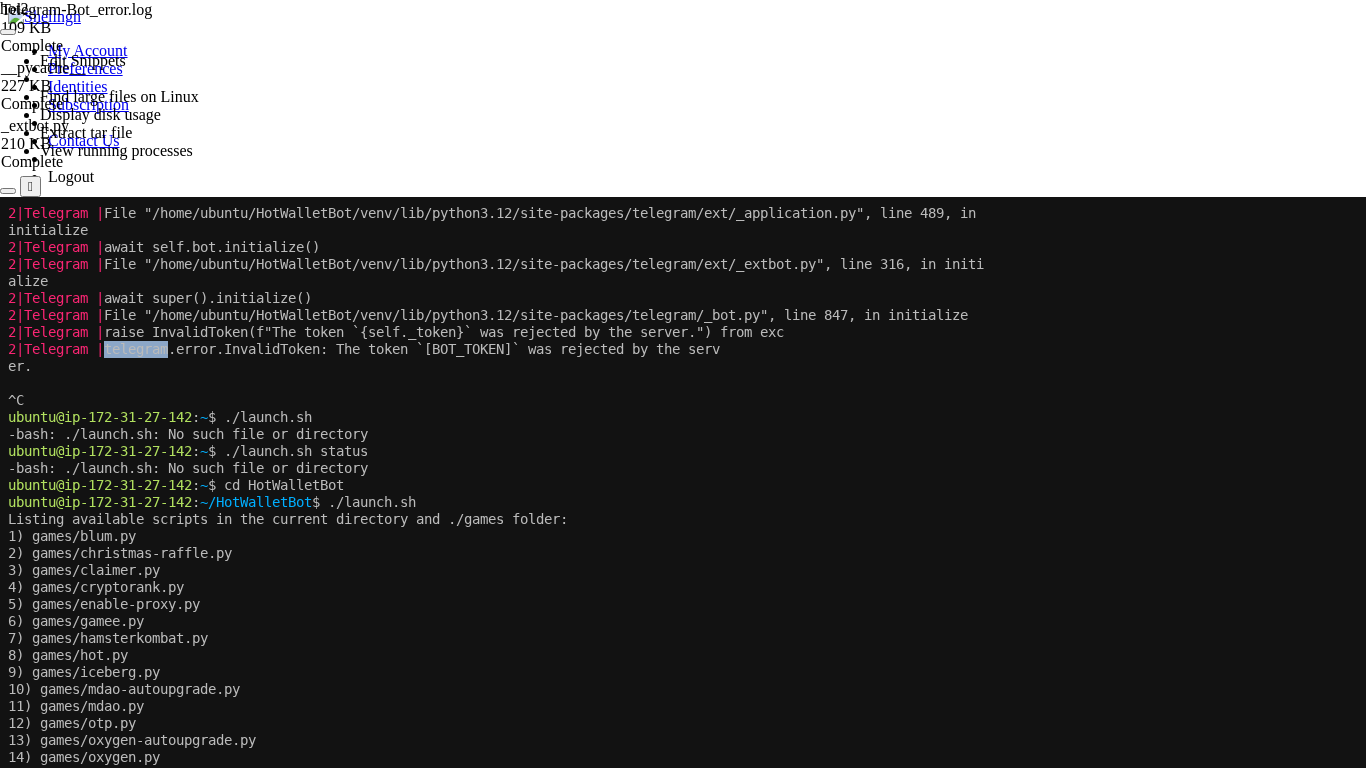 click on "2|Telegram |  telegram.error.InvalidToken: The token `[BOT_TOKEN]` was rejected by the serv" 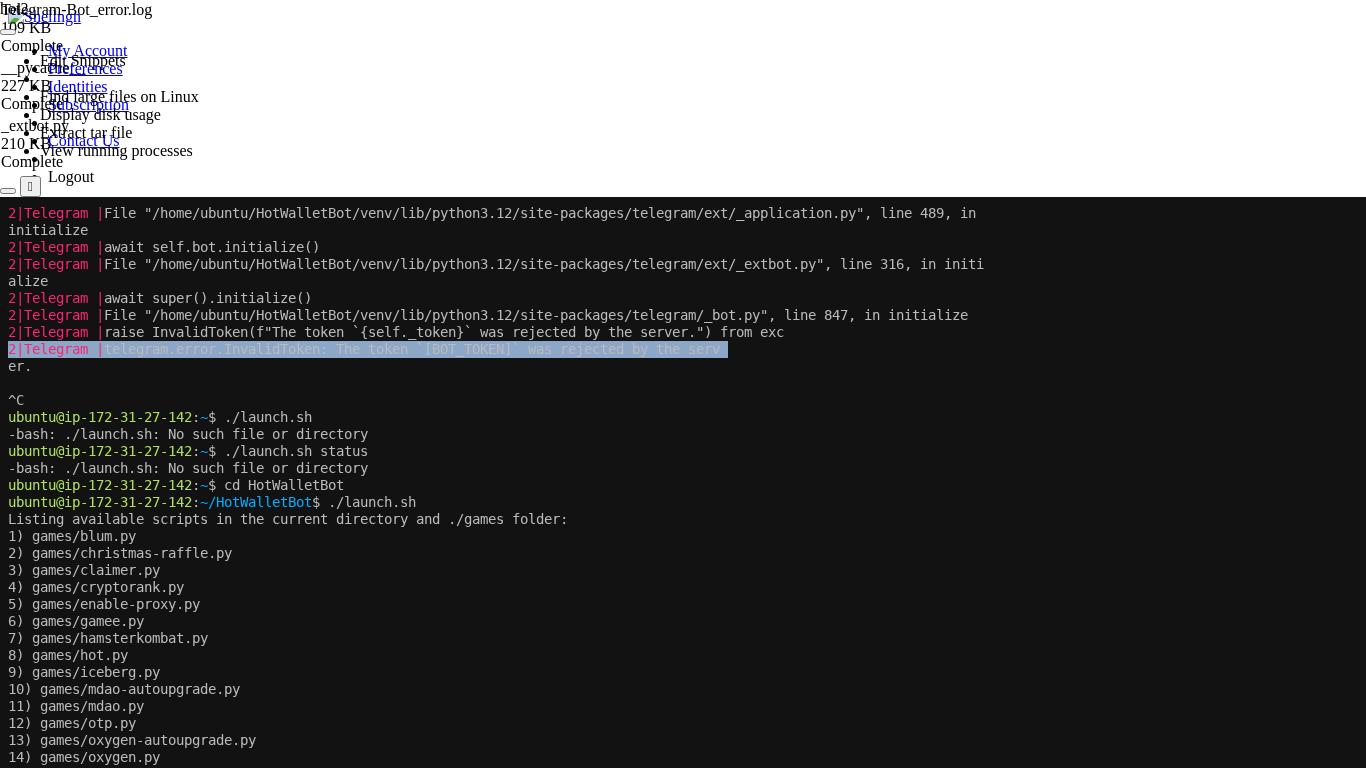 click on "2|Telegram |  telegram.error.InvalidToken: The token `[BOT_TOKEN]` was rejected by the serv" 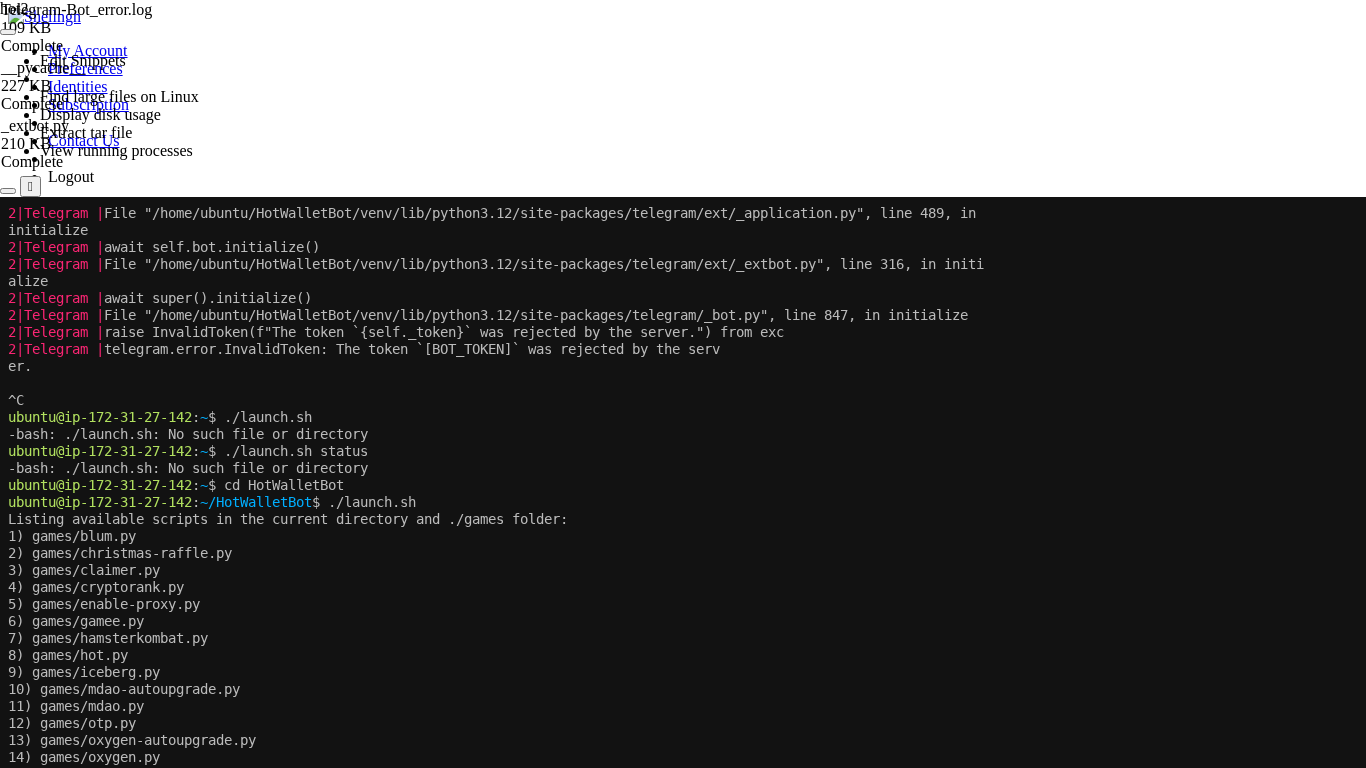 click on "7) games/hamsterkombat.py" 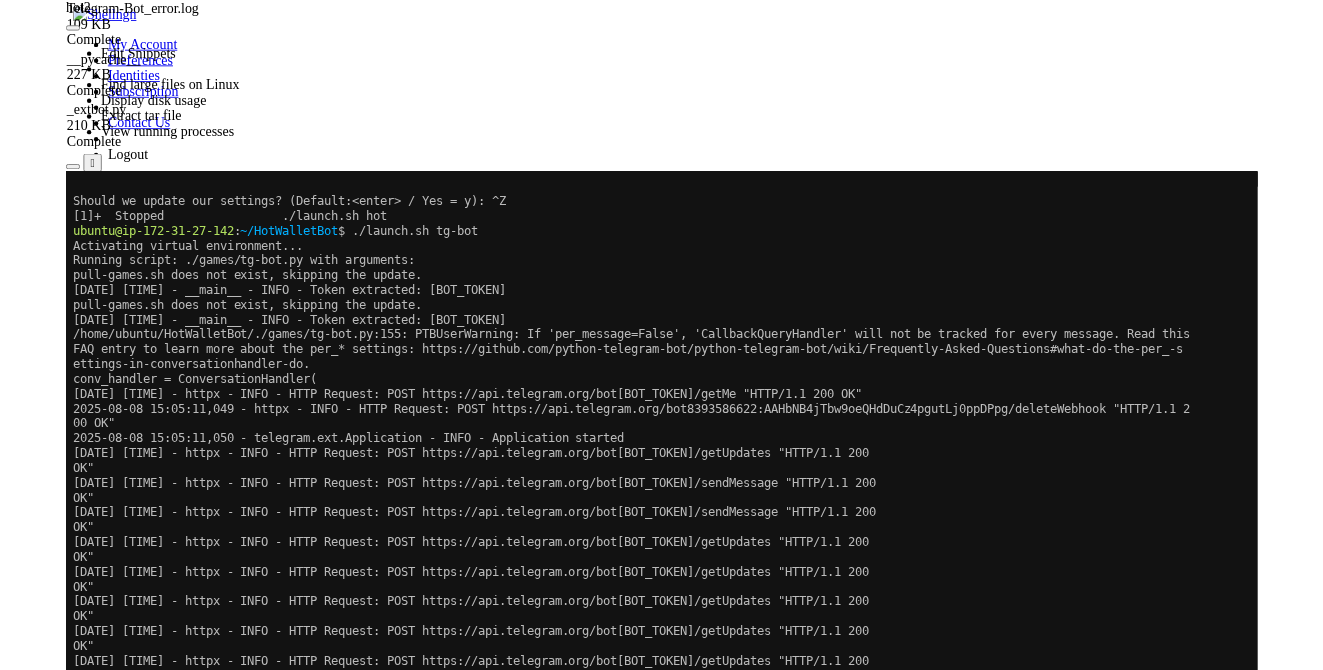 scroll, scrollTop: 2601, scrollLeft: 0, axis: vertical 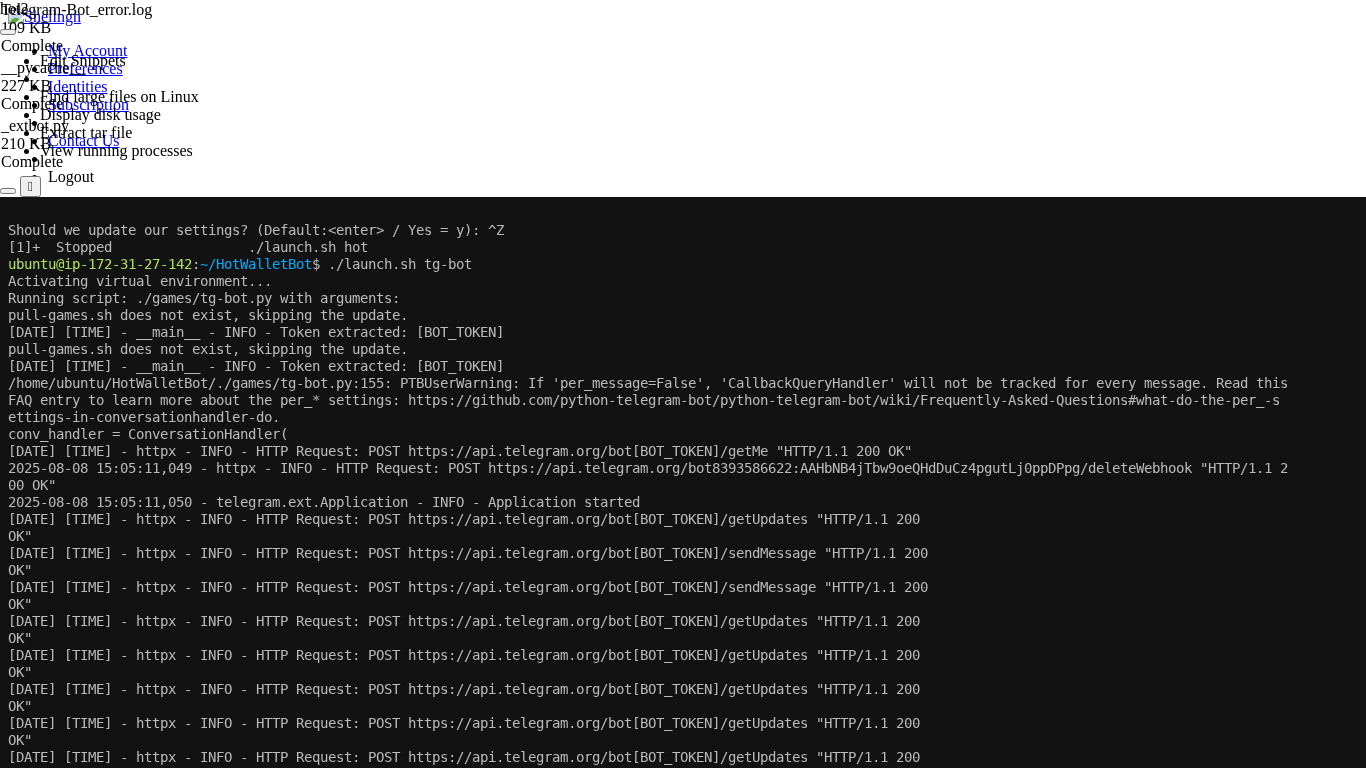 click on "" at bounding box center [30, 186] 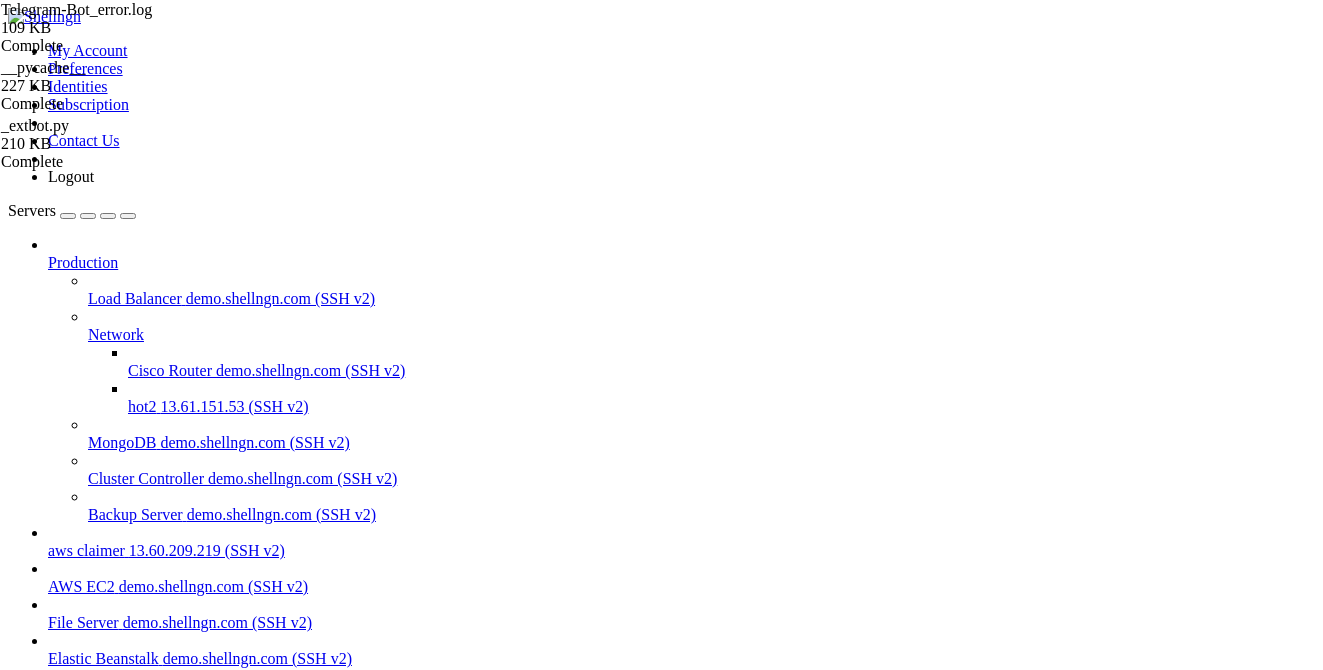 scroll, scrollTop: 4675, scrollLeft: 0, axis: vertical 